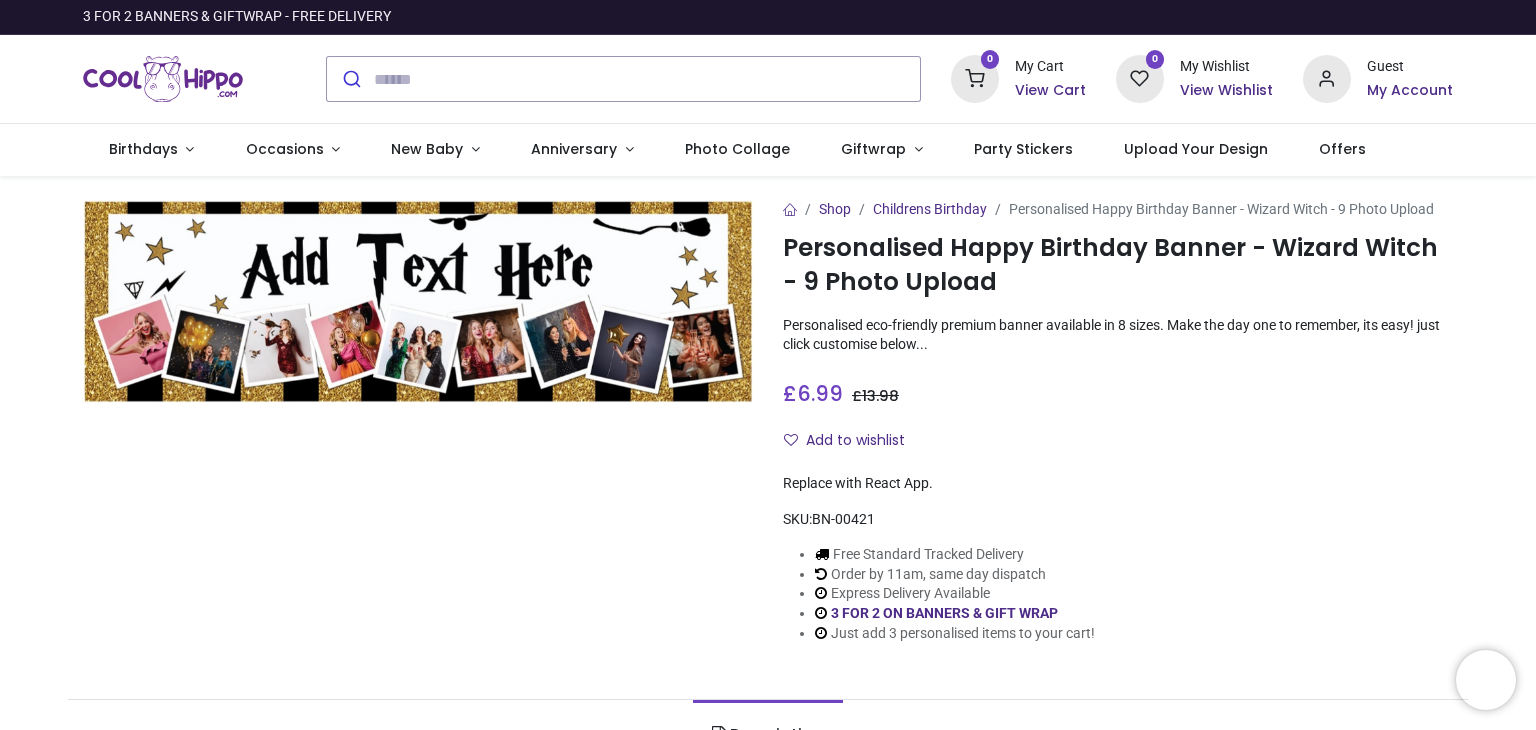 scroll, scrollTop: 0, scrollLeft: 0, axis: both 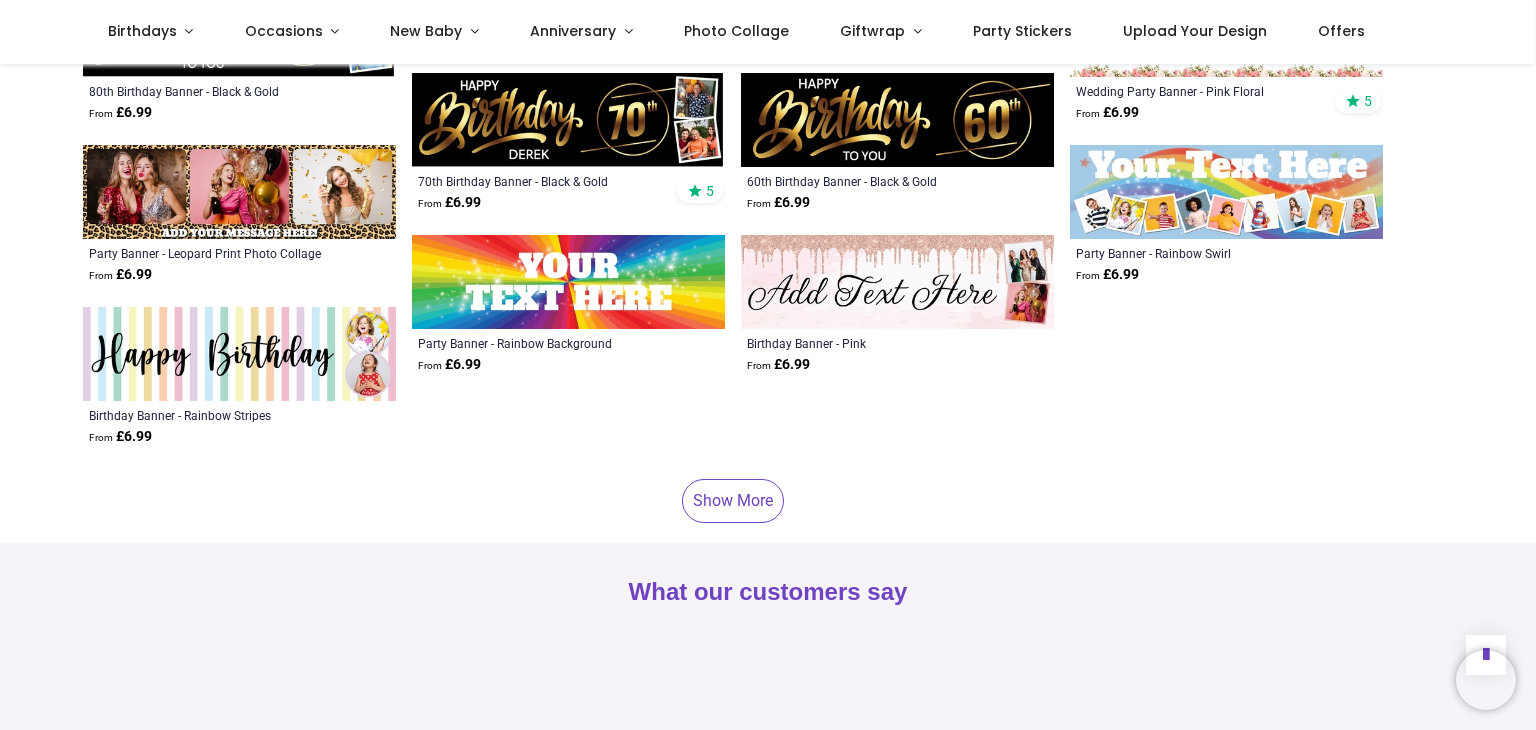click on "Show More" at bounding box center (733, 501) 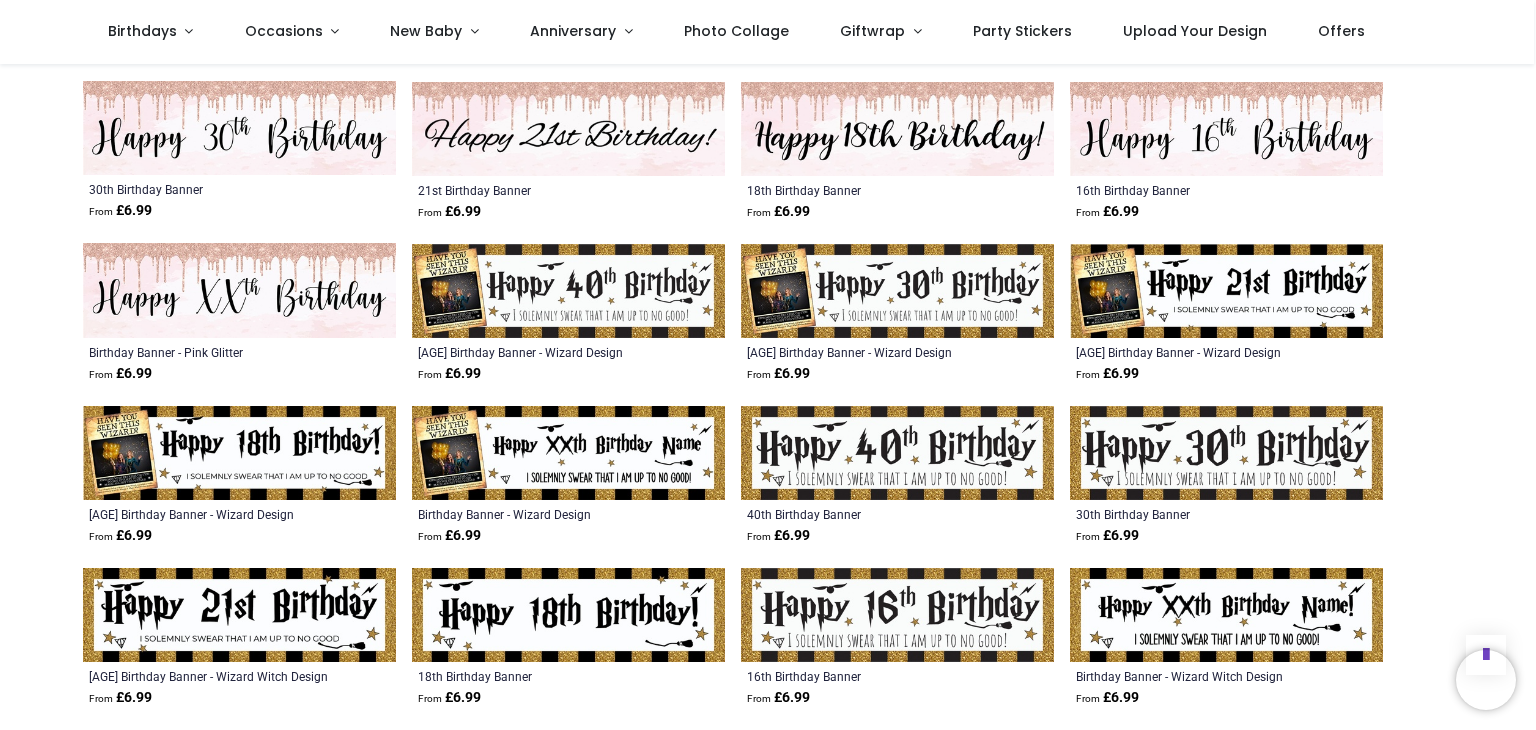 scroll, scrollTop: 7000, scrollLeft: 0, axis: vertical 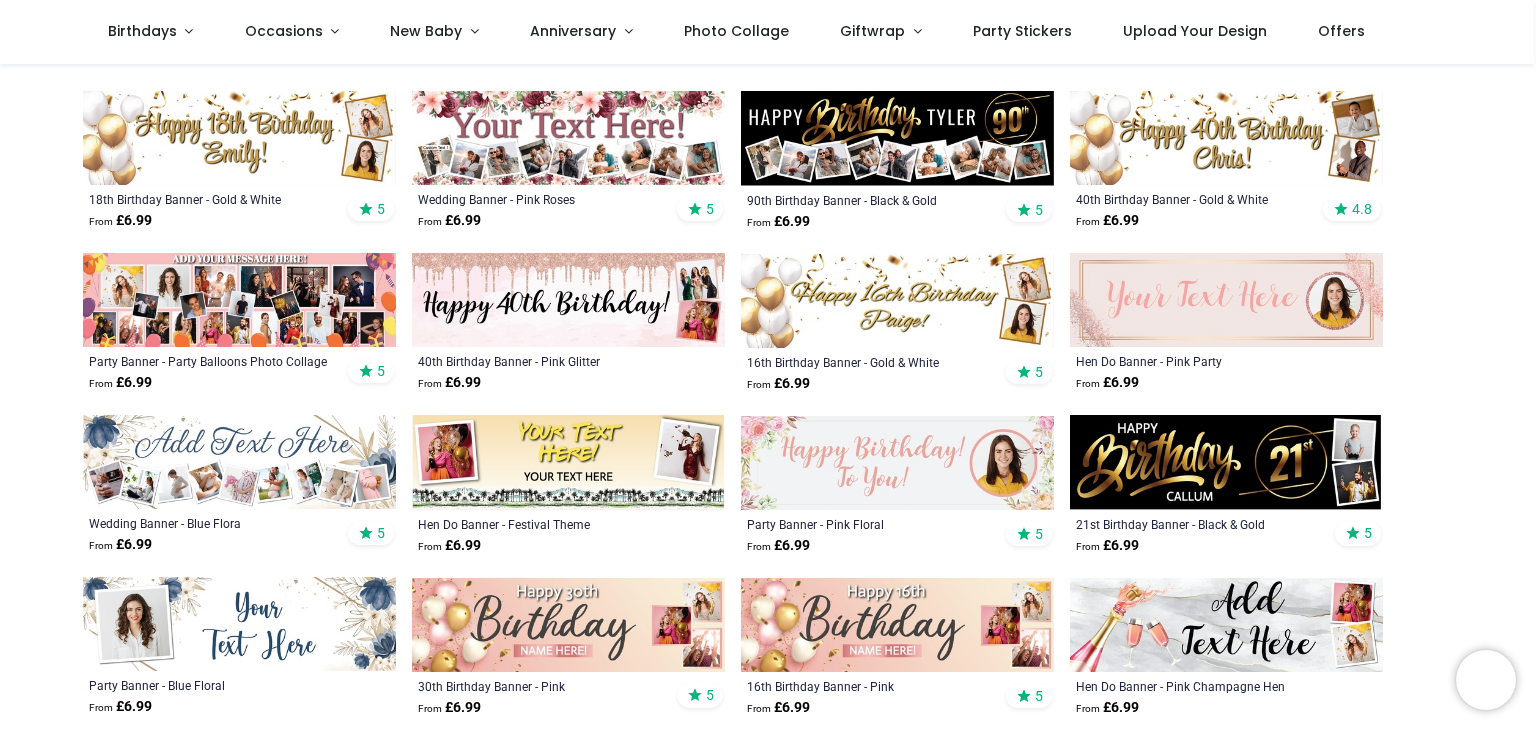 click at bounding box center [239, 300] 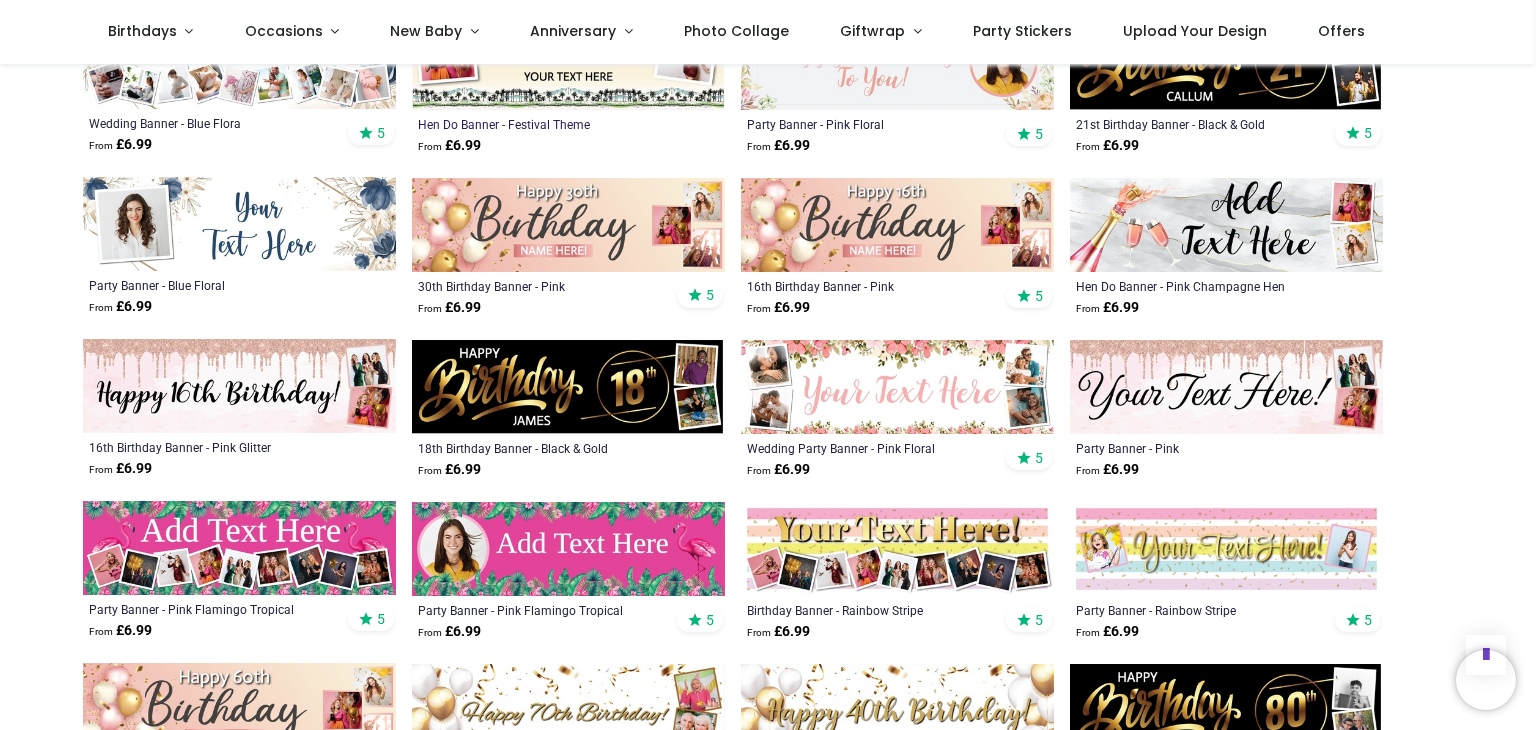 scroll, scrollTop: 1286, scrollLeft: 0, axis: vertical 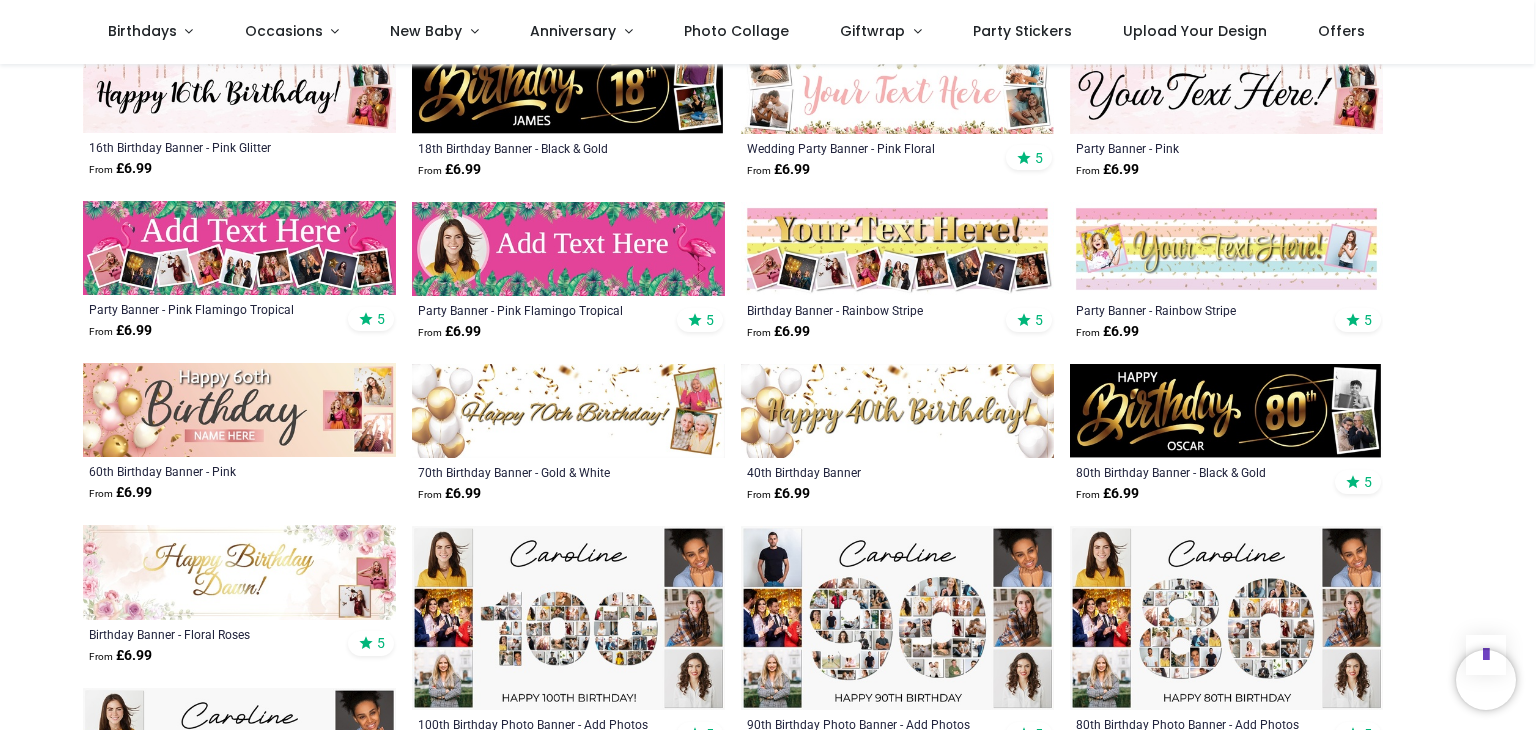 click at bounding box center [568, 618] 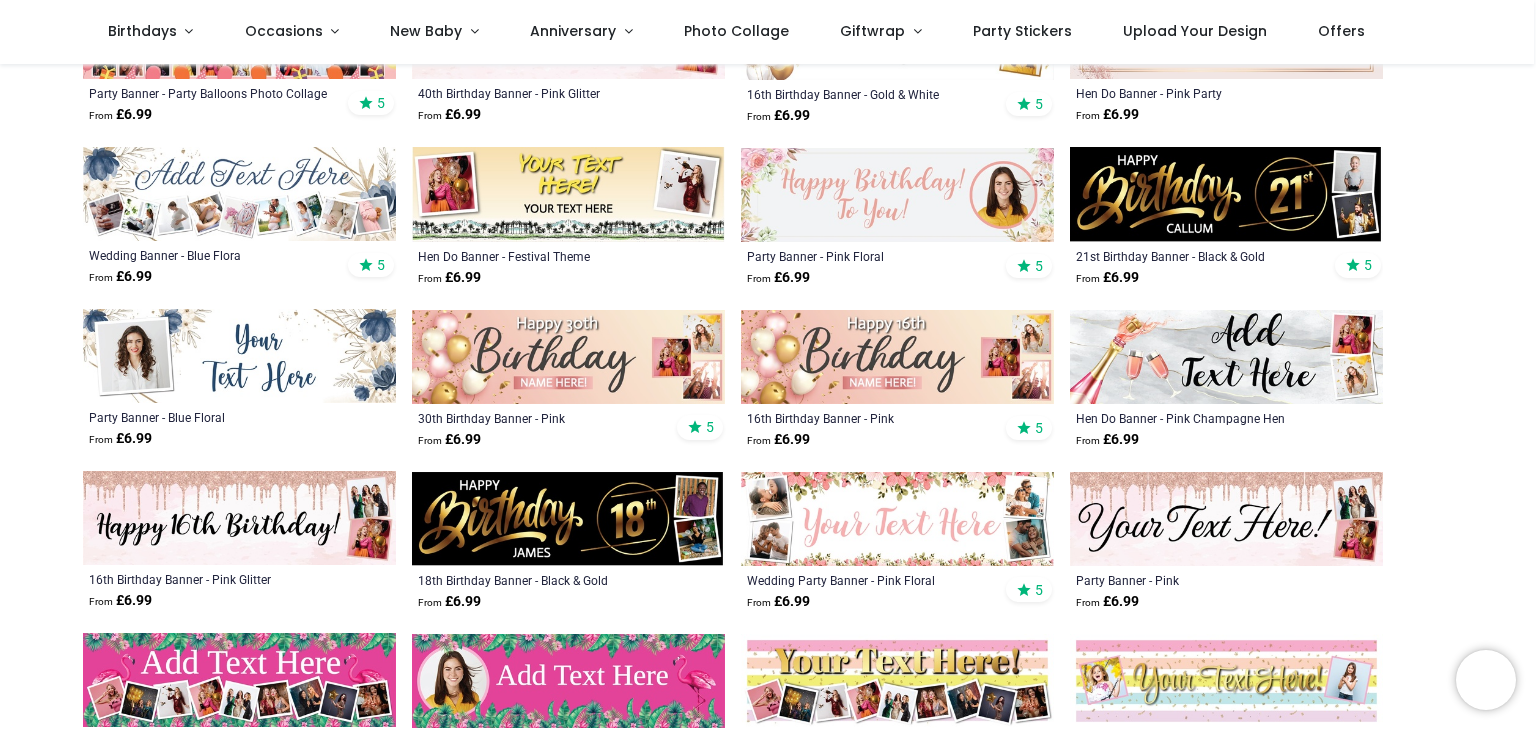 scroll, scrollTop: 586, scrollLeft: 0, axis: vertical 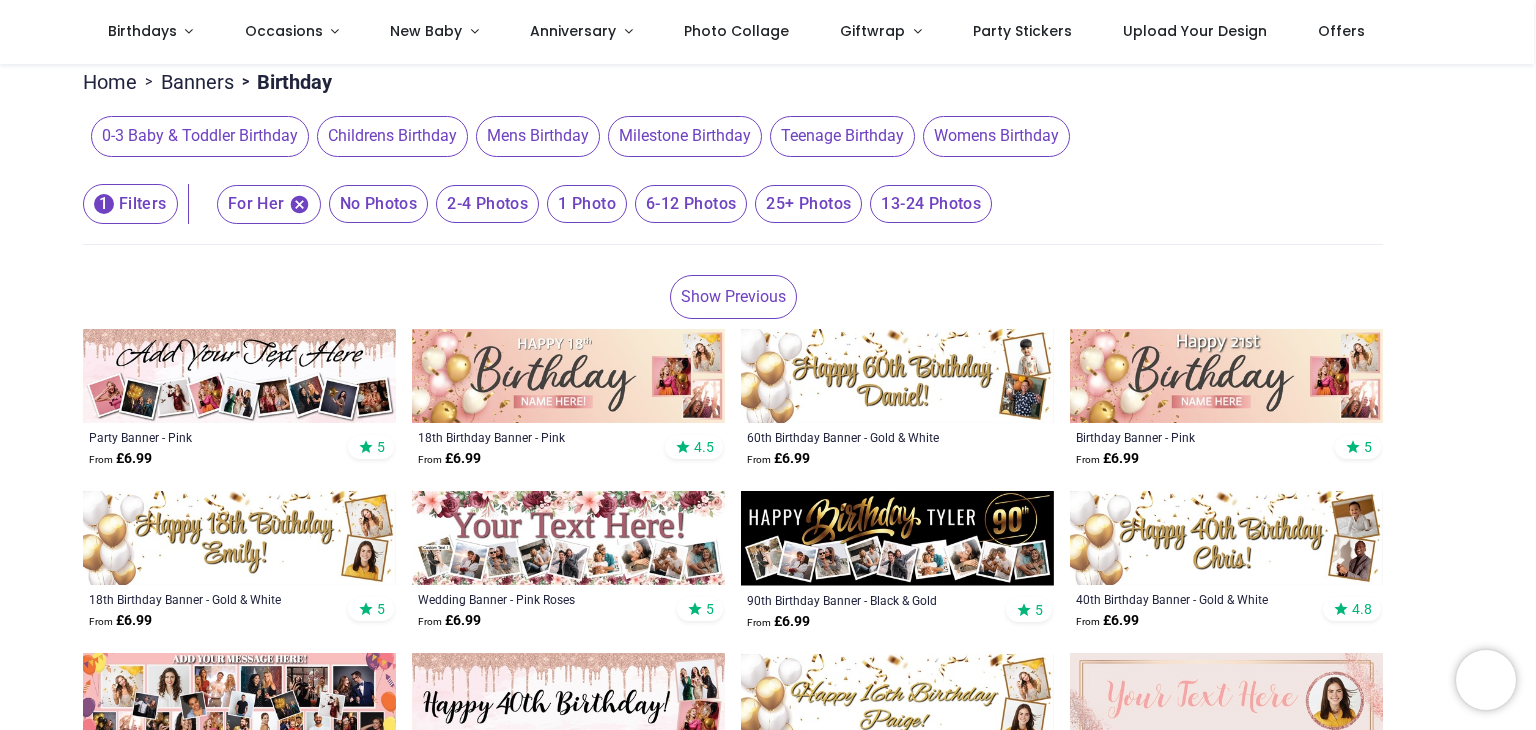 click on "Womens Birthday" at bounding box center (996, 136) 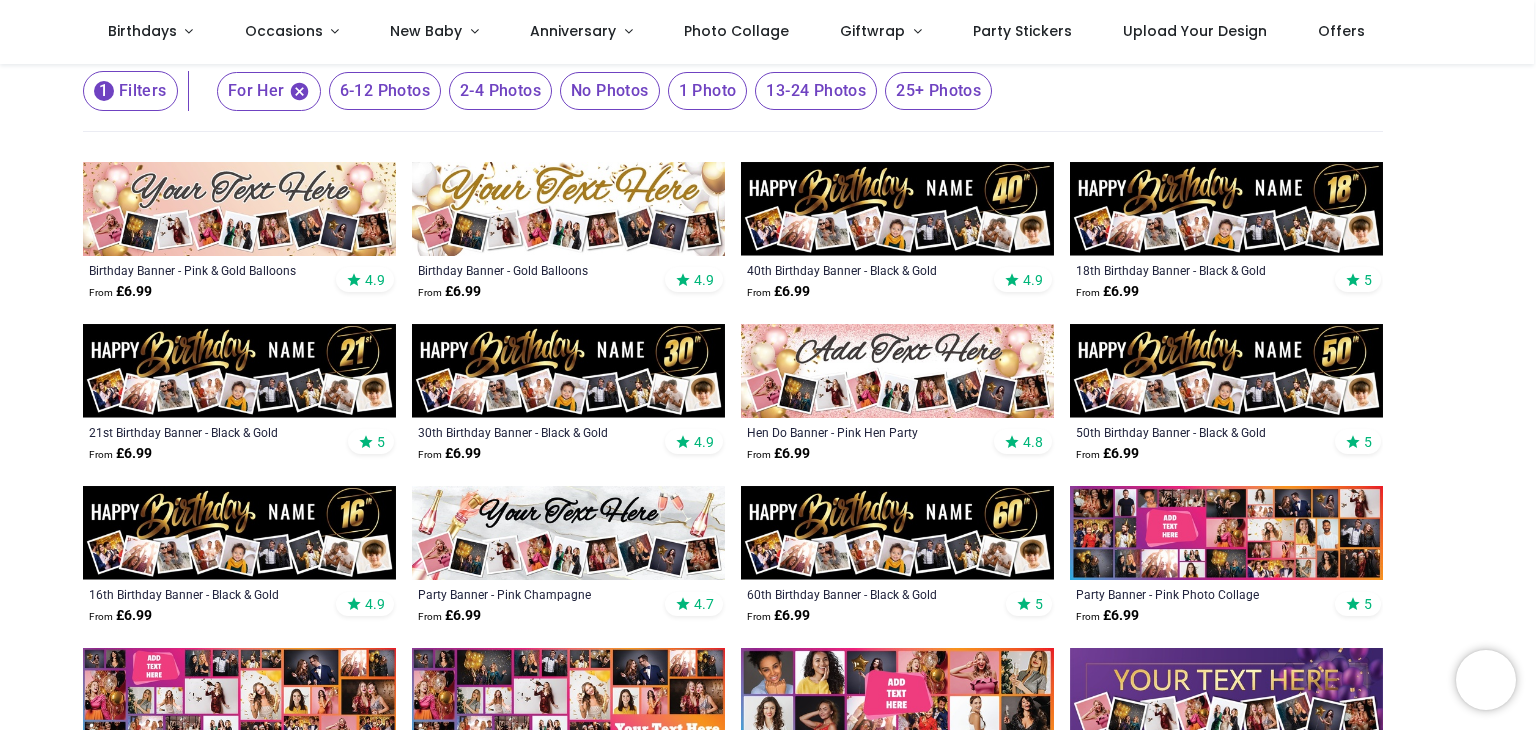 scroll, scrollTop: 586, scrollLeft: 0, axis: vertical 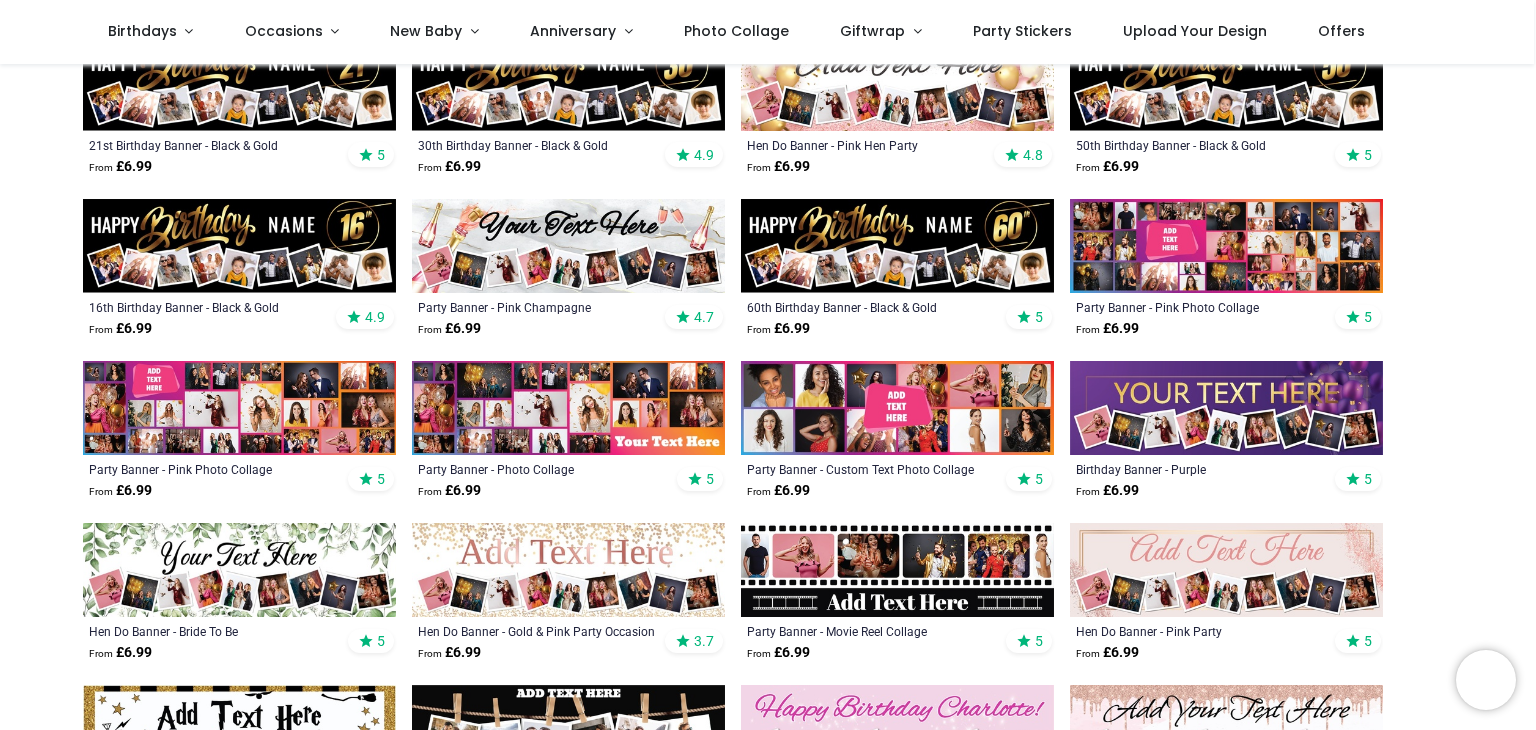 click at bounding box center [1226, 246] 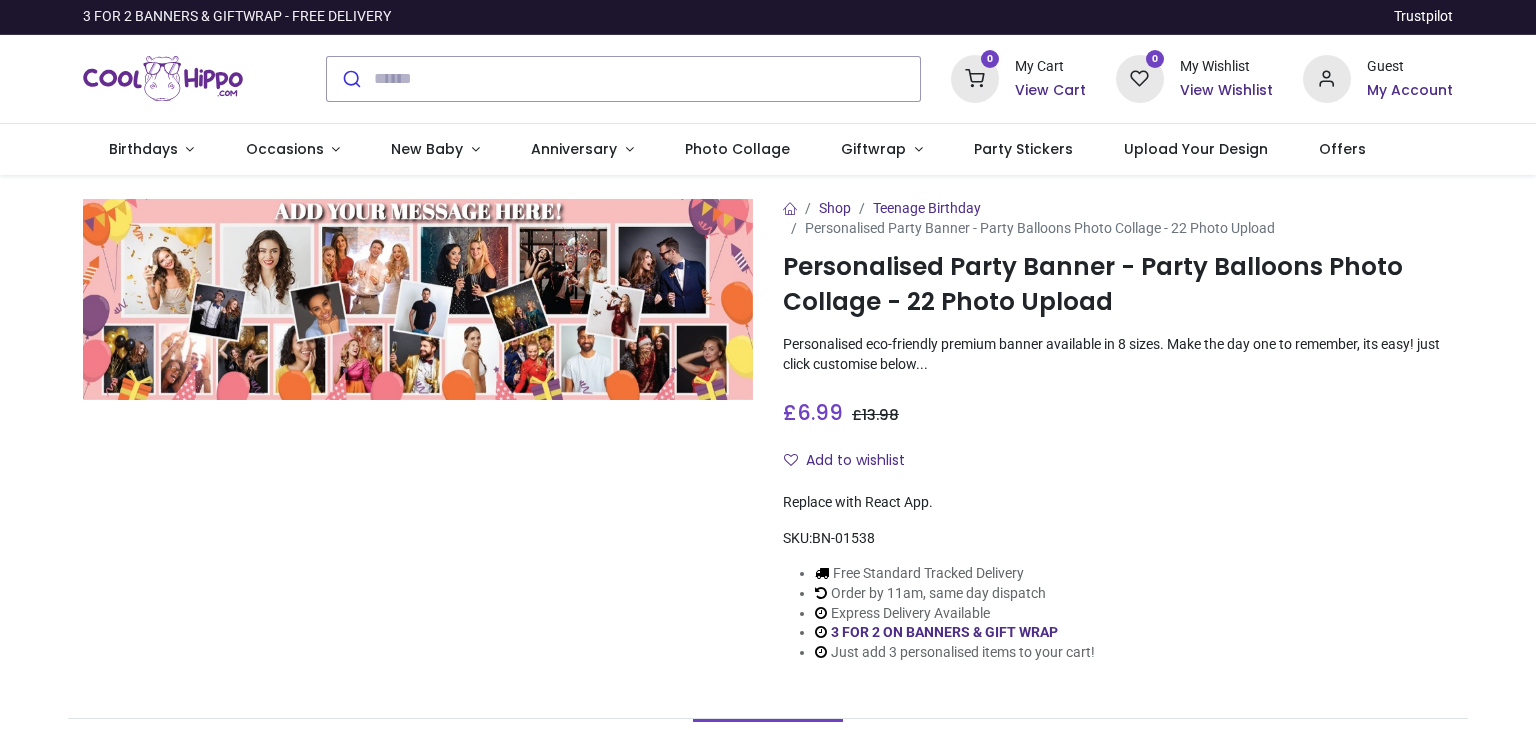 scroll, scrollTop: 0, scrollLeft: 0, axis: both 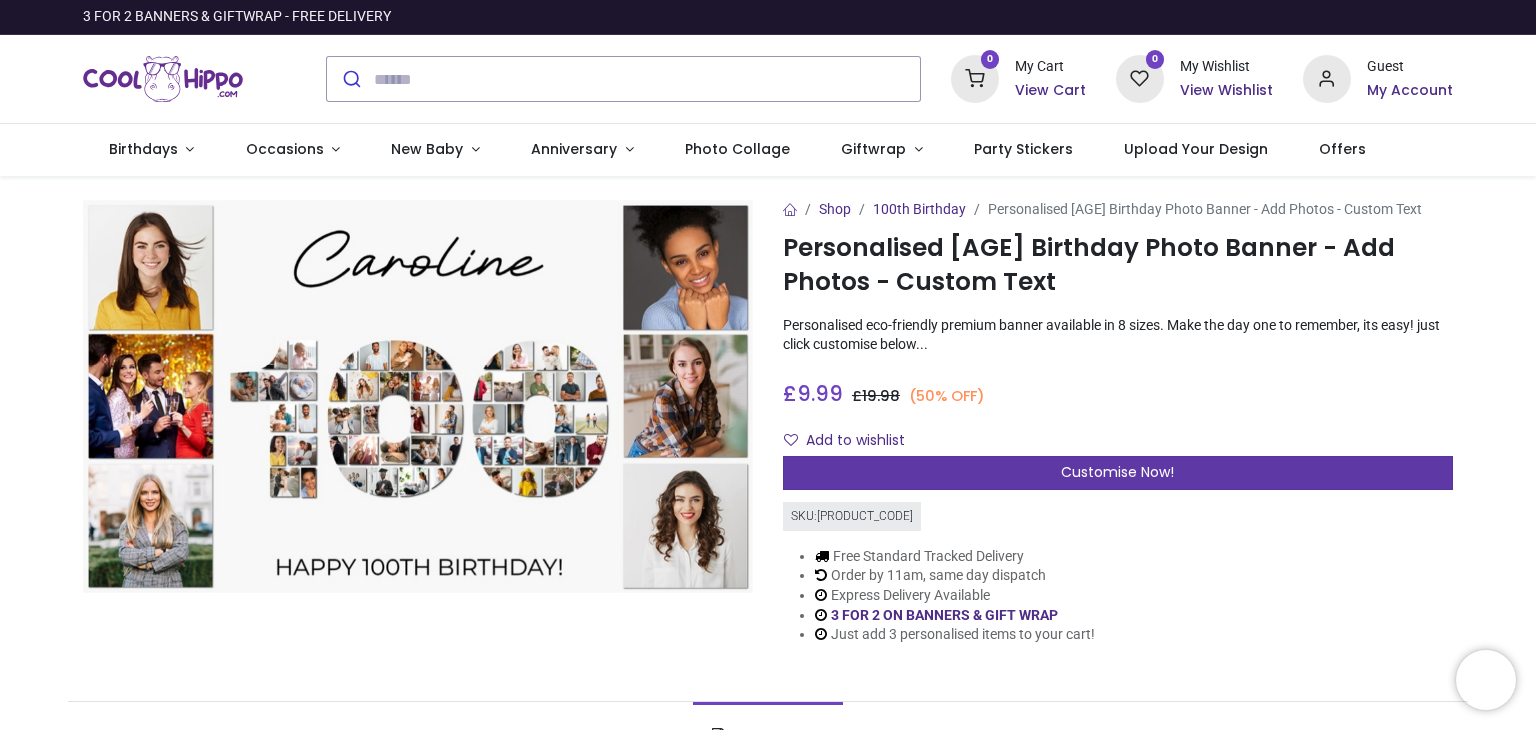 click on "Customise Now!" at bounding box center (1118, 473) 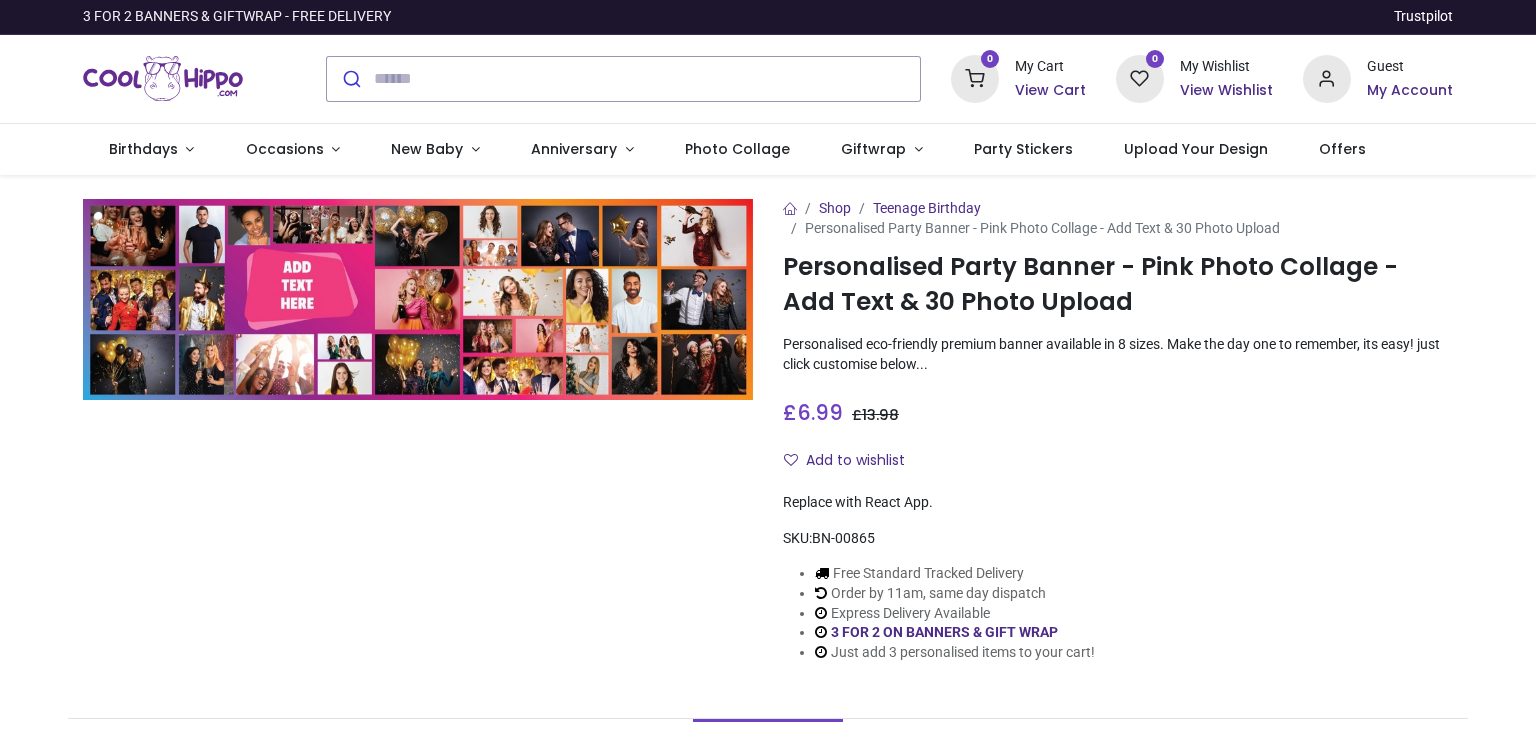 scroll, scrollTop: 0, scrollLeft: 0, axis: both 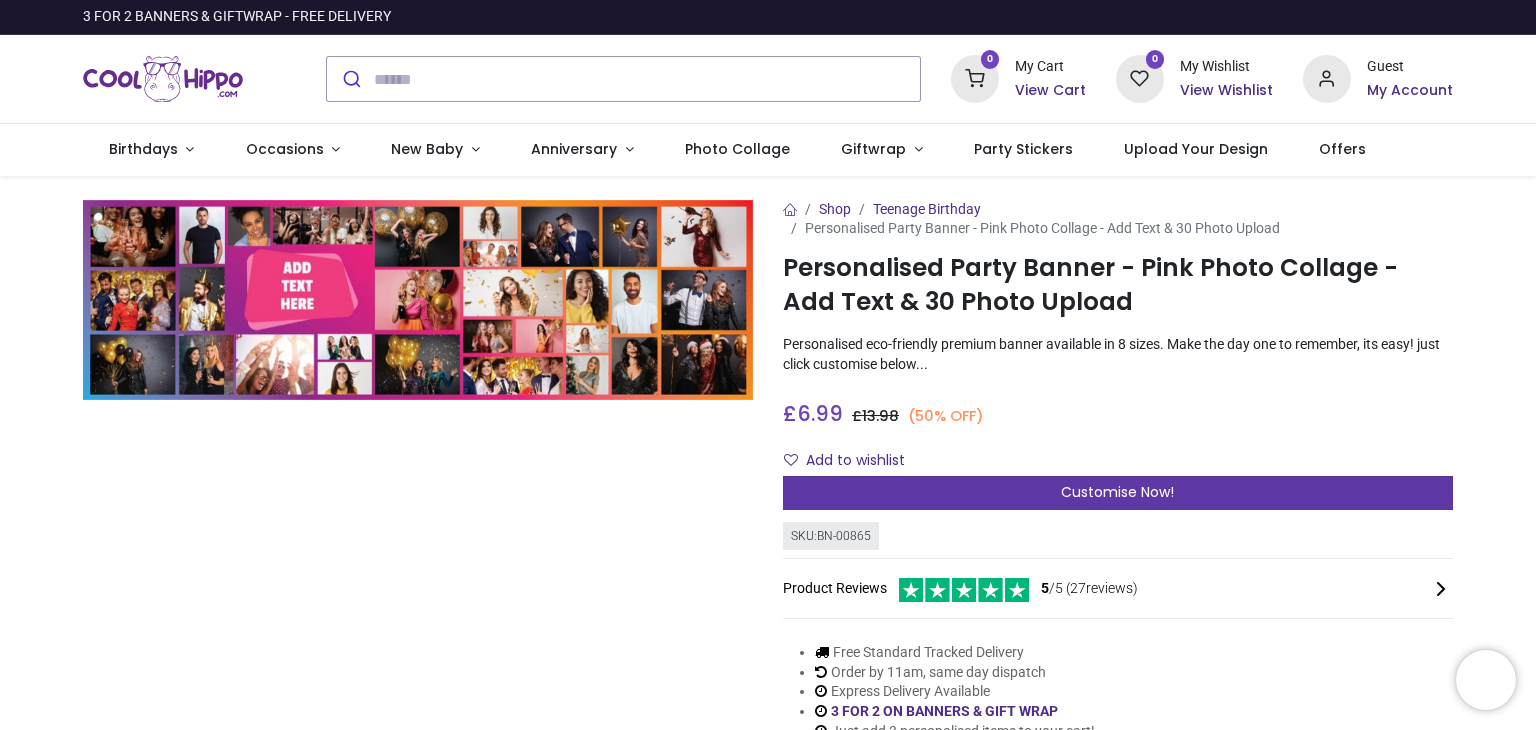 click on "Customise Now!" at bounding box center (1118, 493) 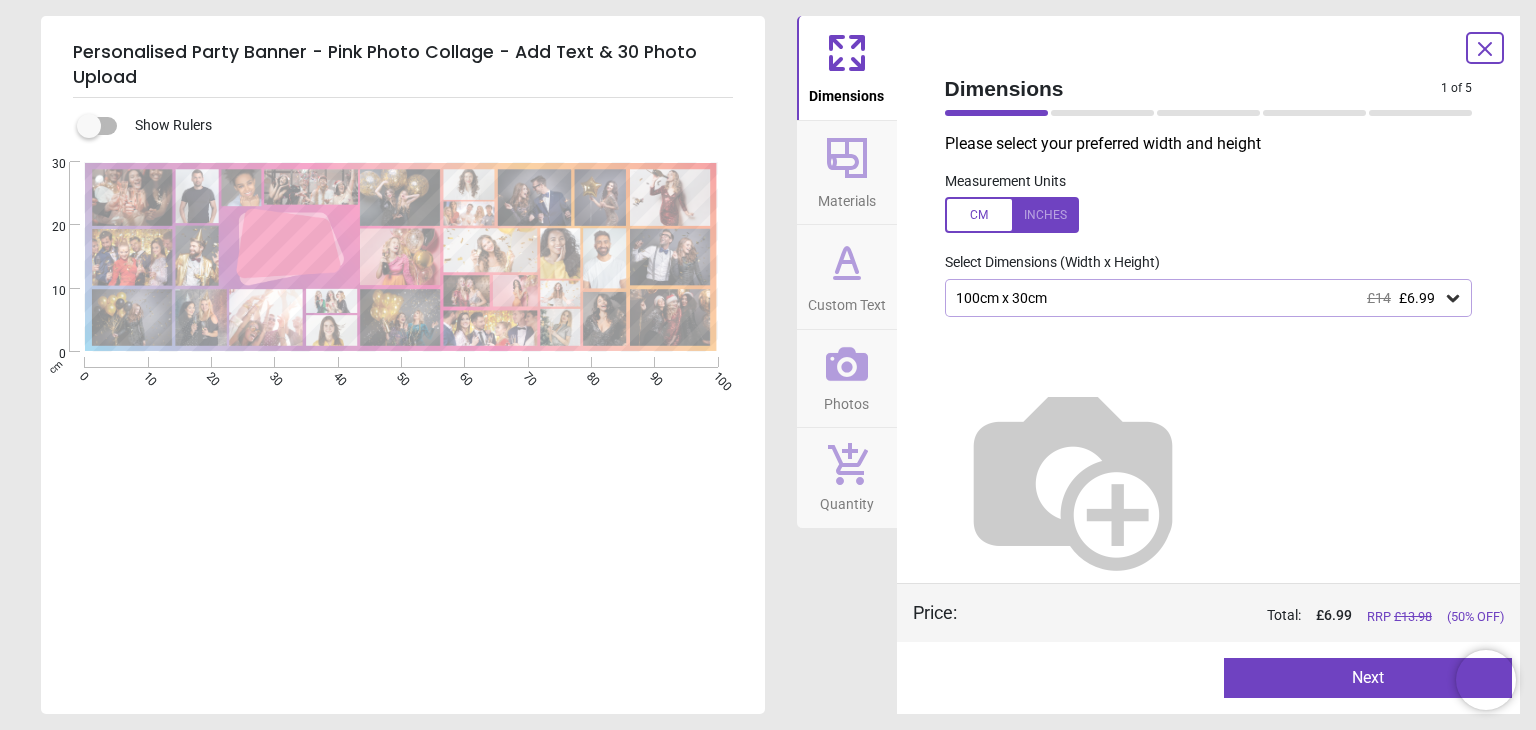 click on "Photos" at bounding box center [847, 379] 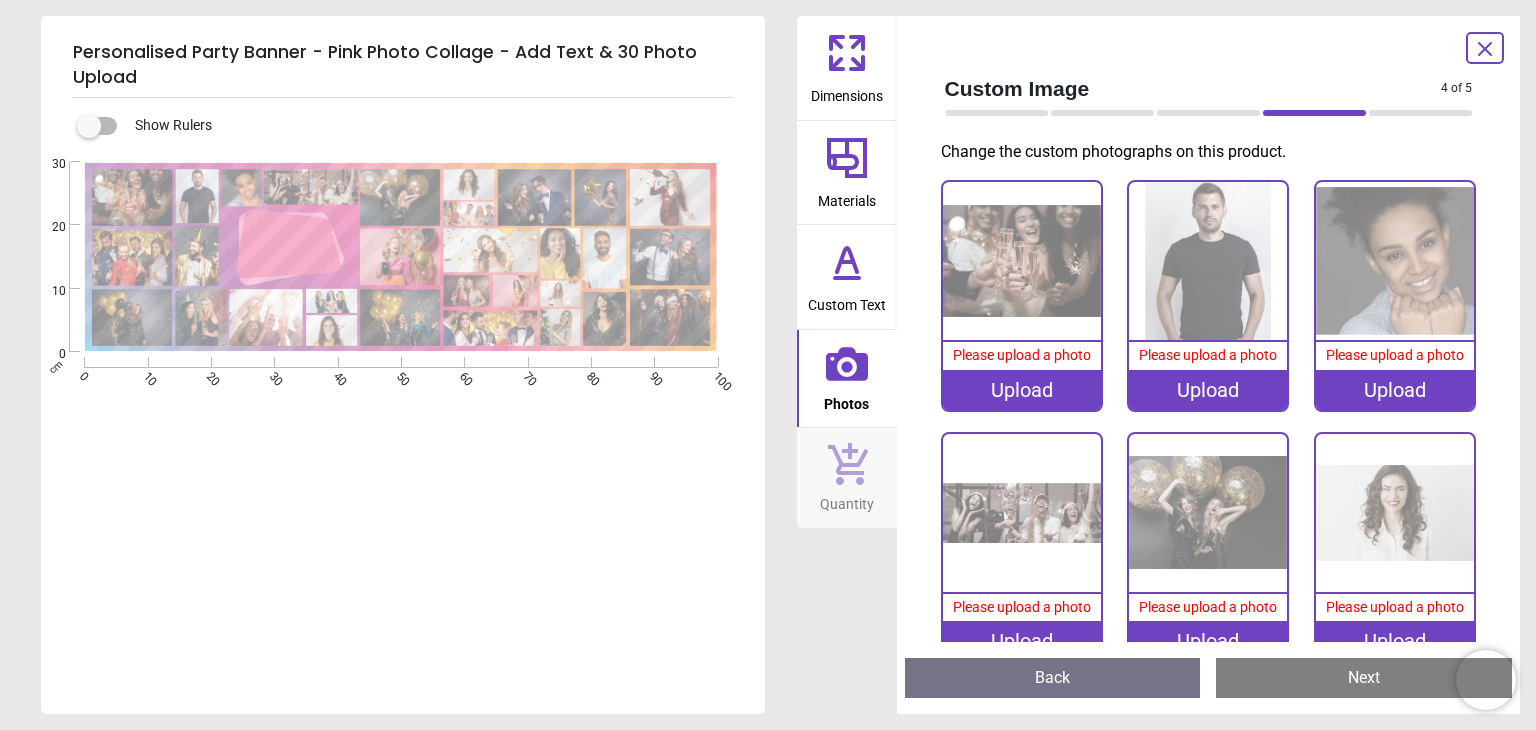 click on "Upload" at bounding box center [1022, 390] 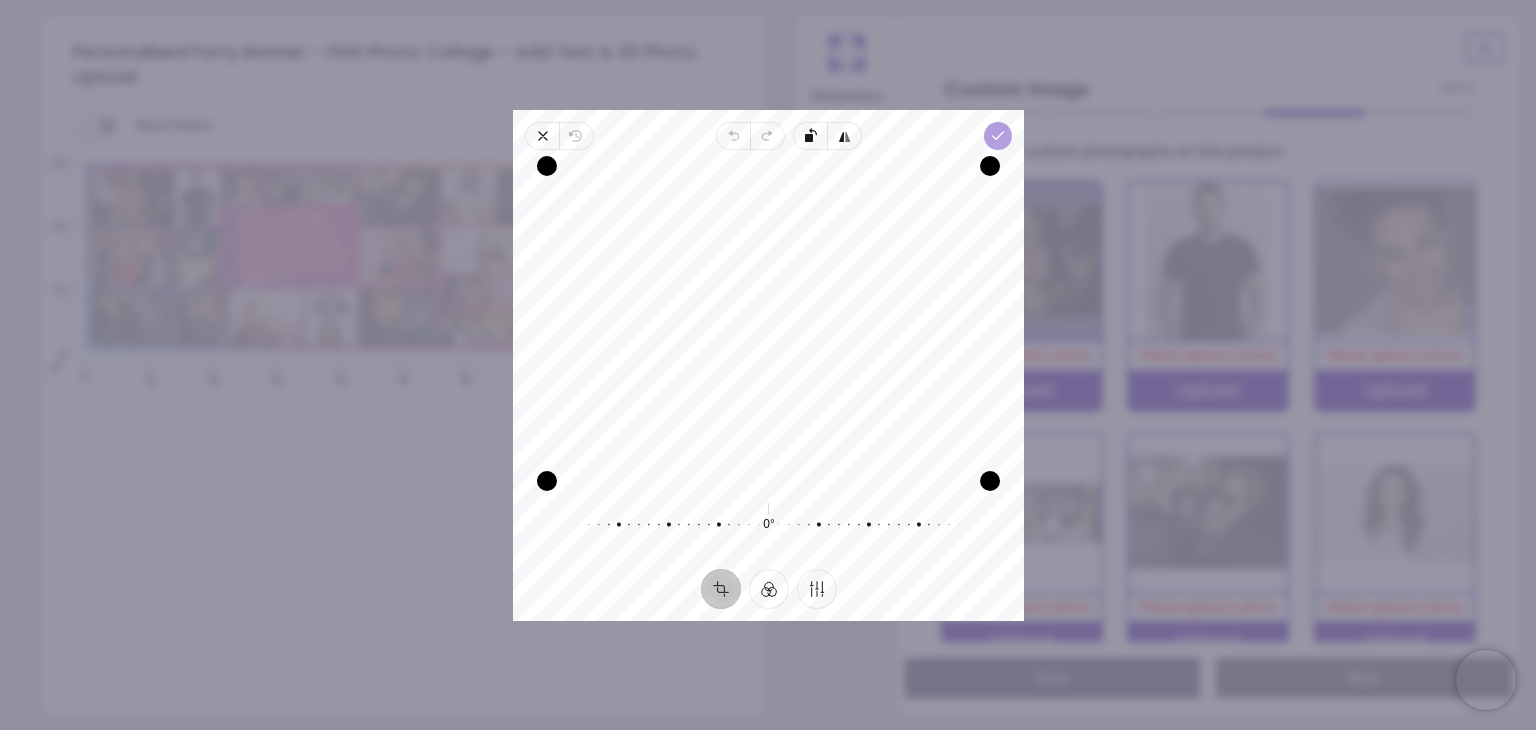 click 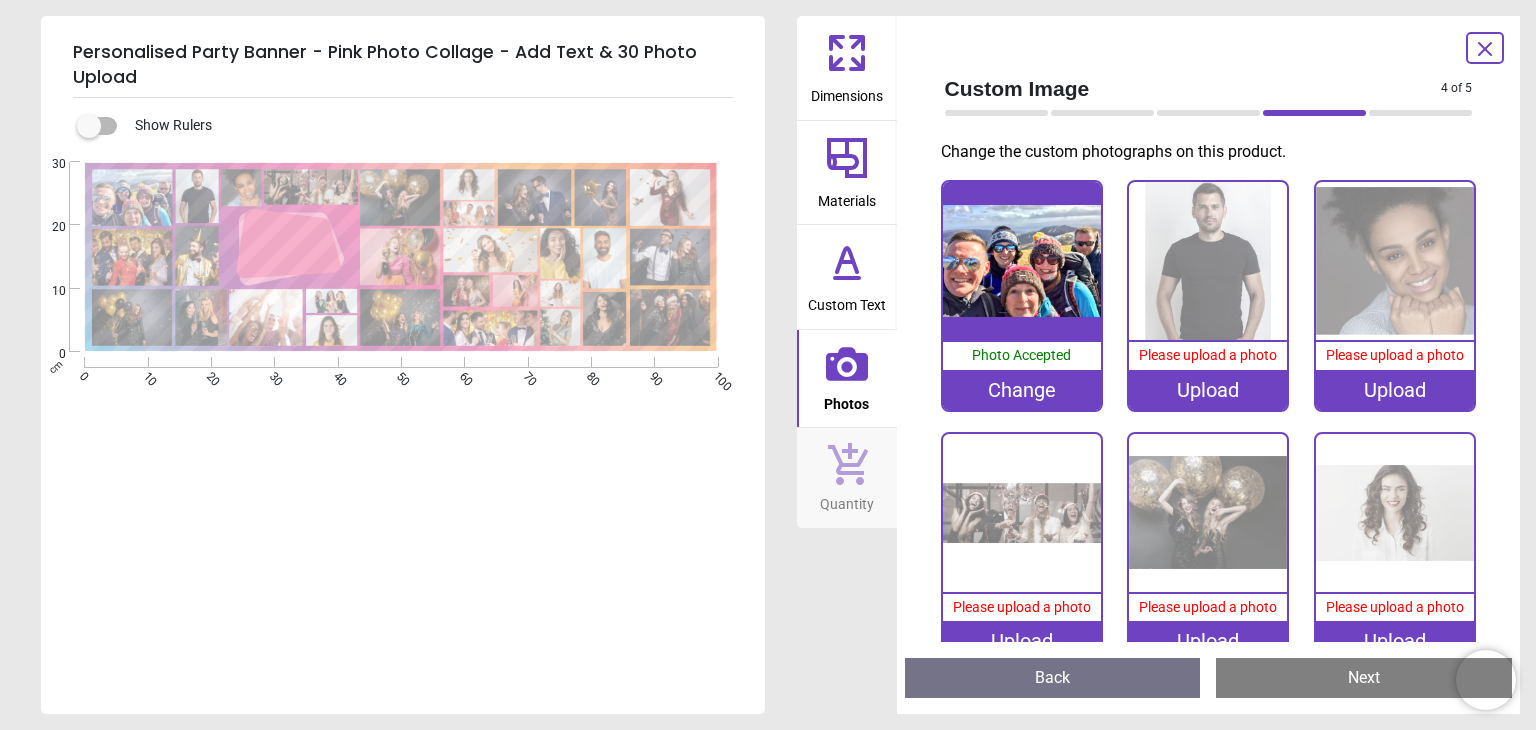 click on "Upload" at bounding box center [1208, 390] 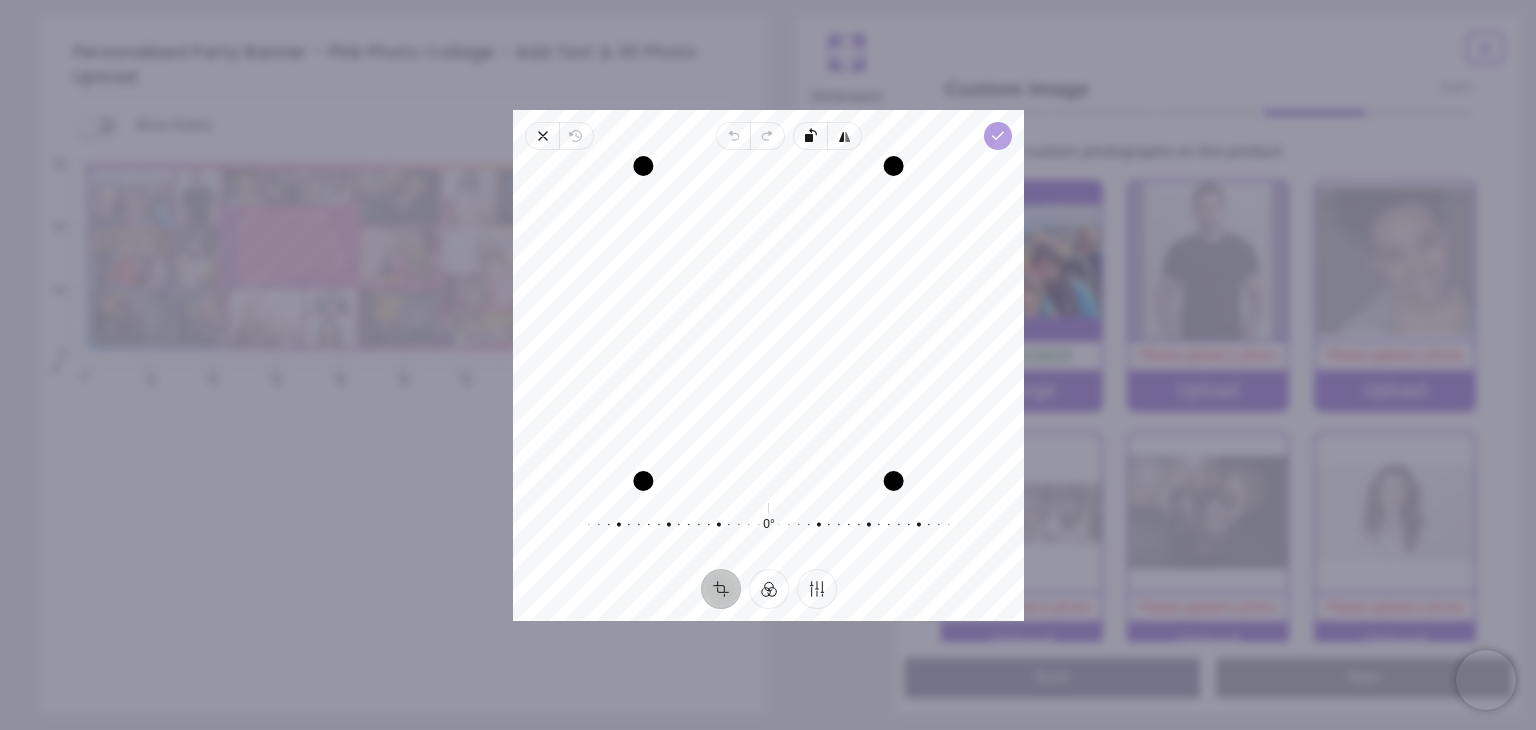 click 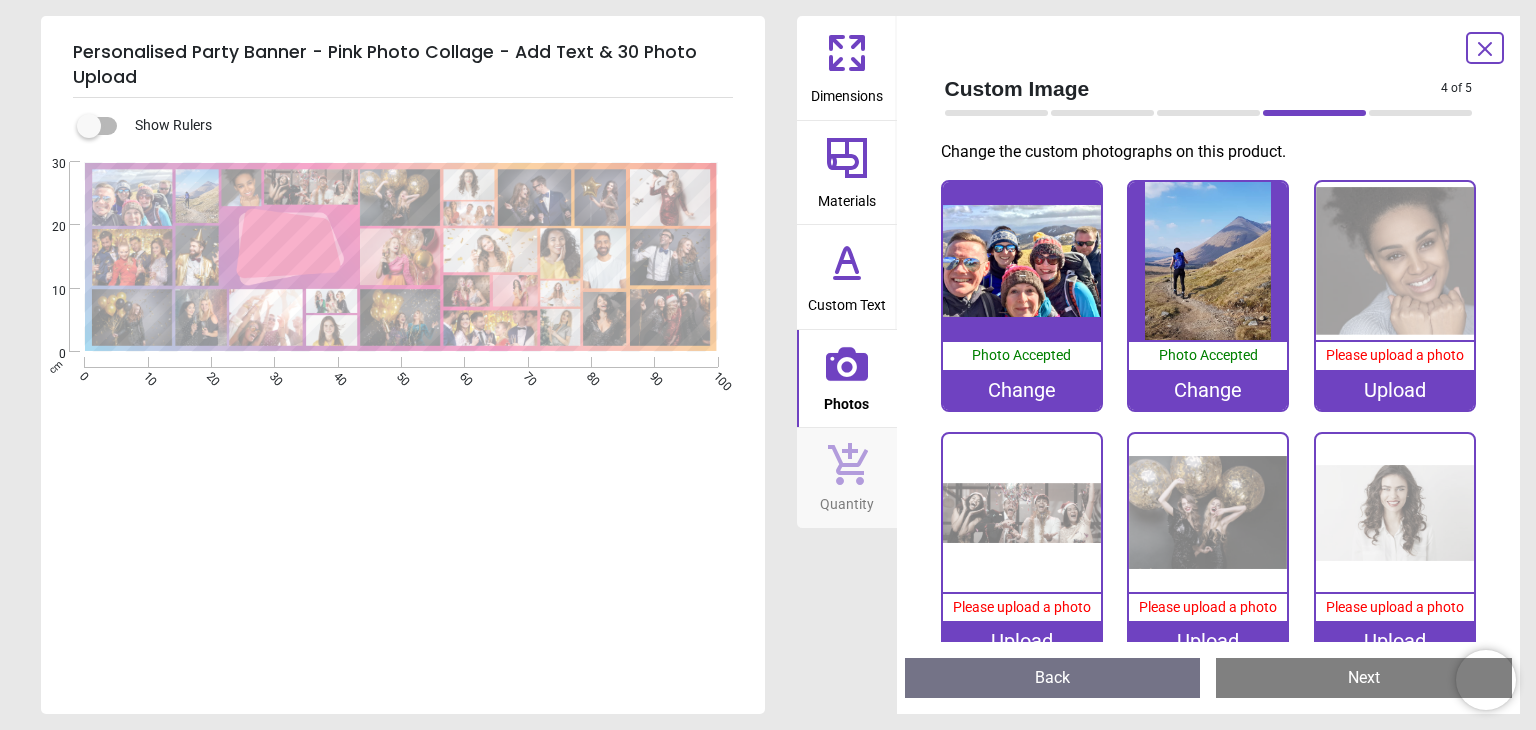 click on "Change" at bounding box center [1022, 390] 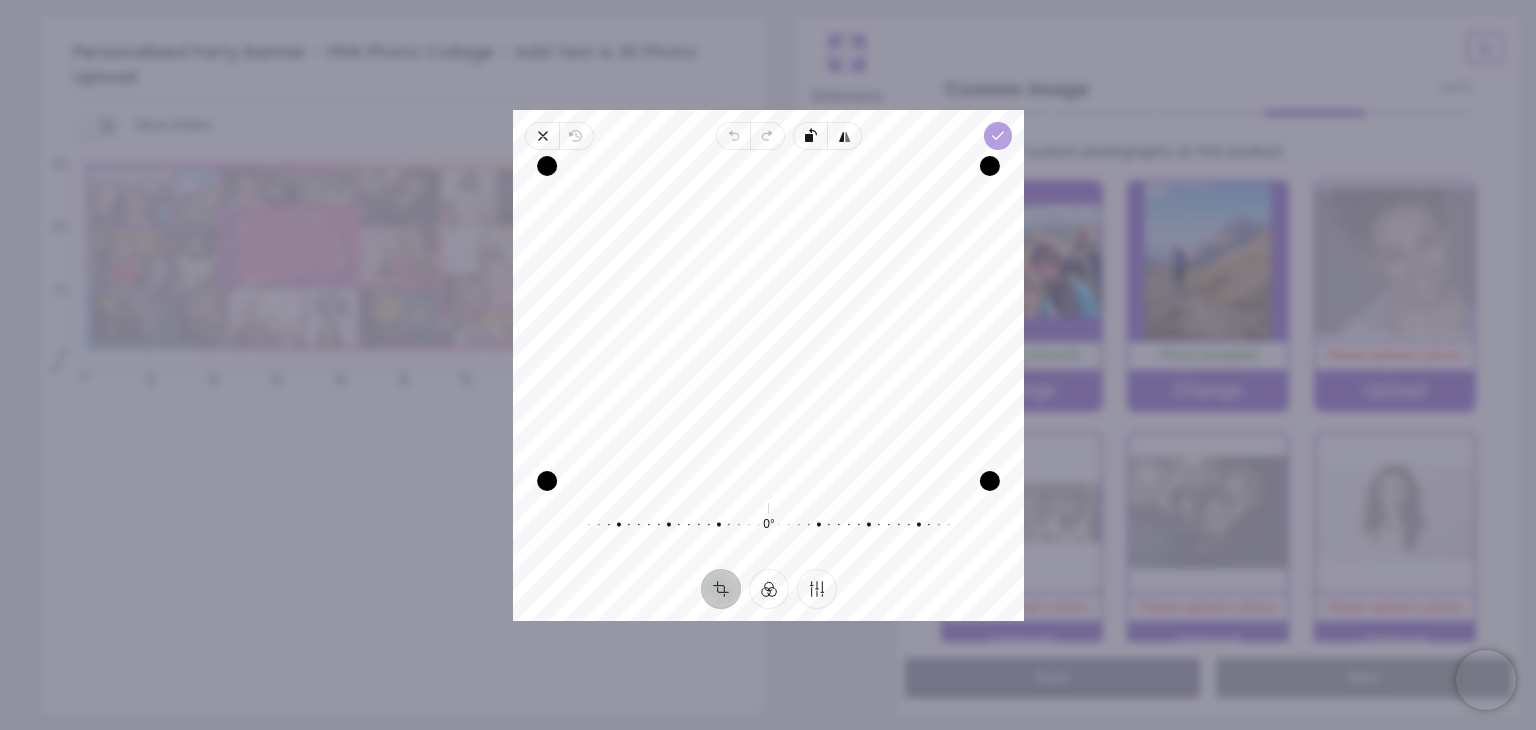 click 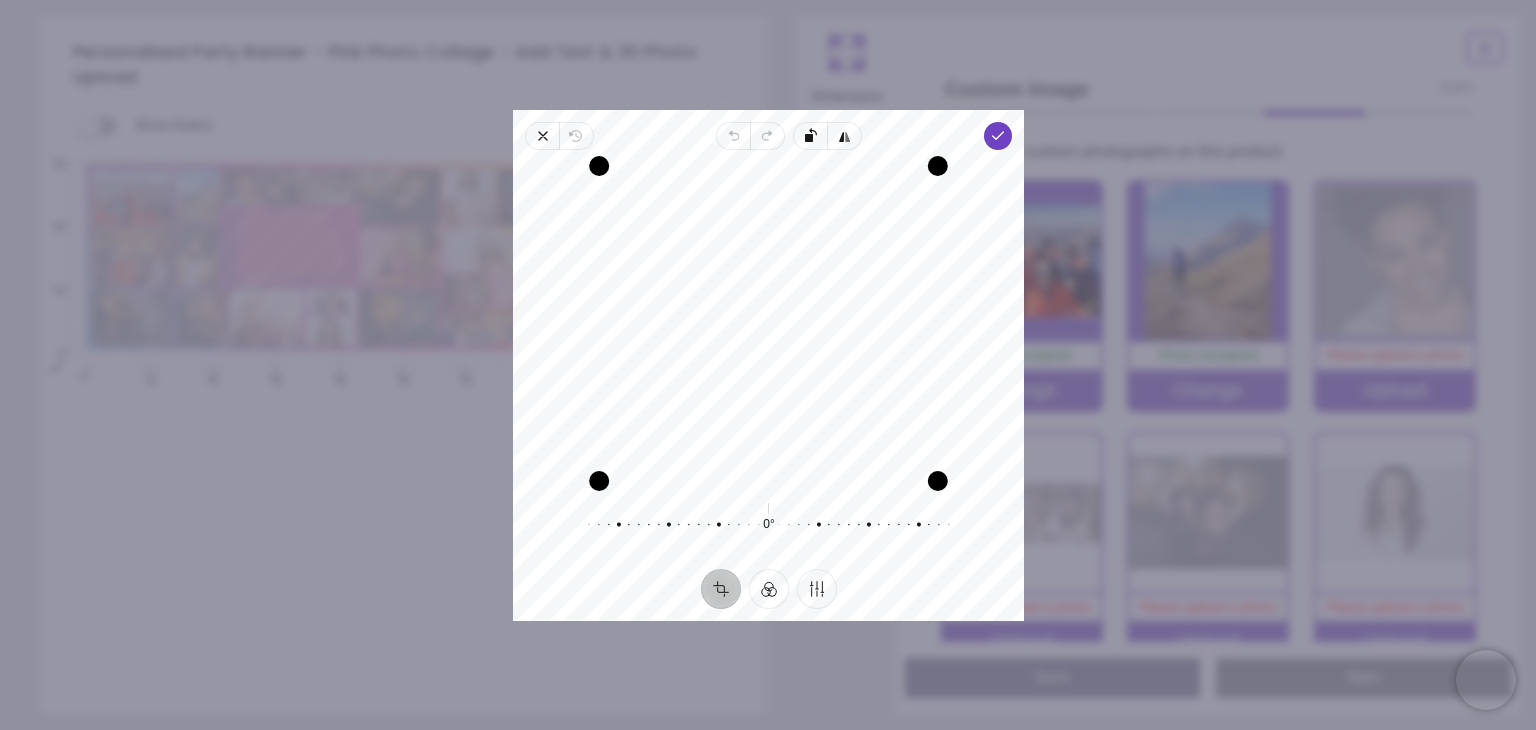 scroll, scrollTop: 0, scrollLeft: 0, axis: both 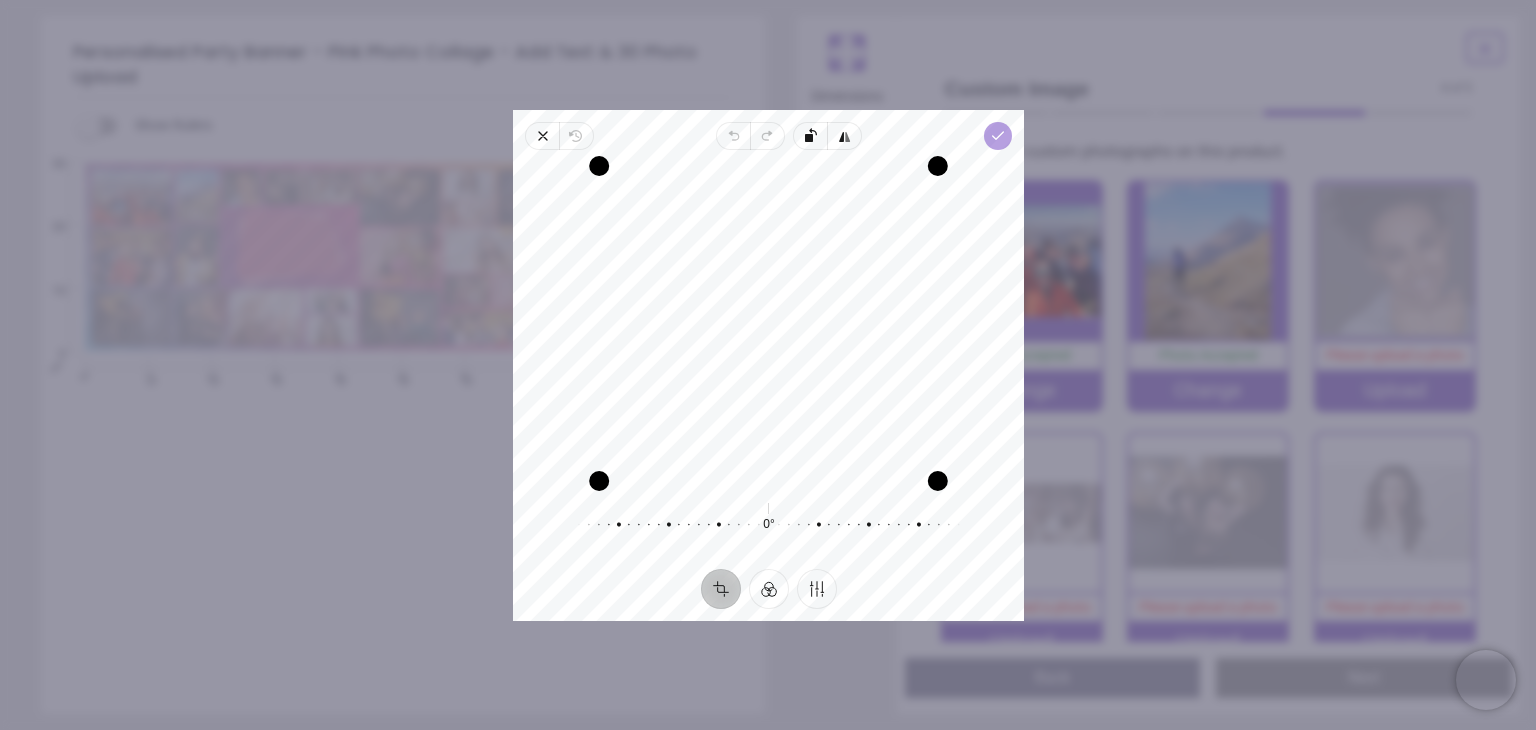 click 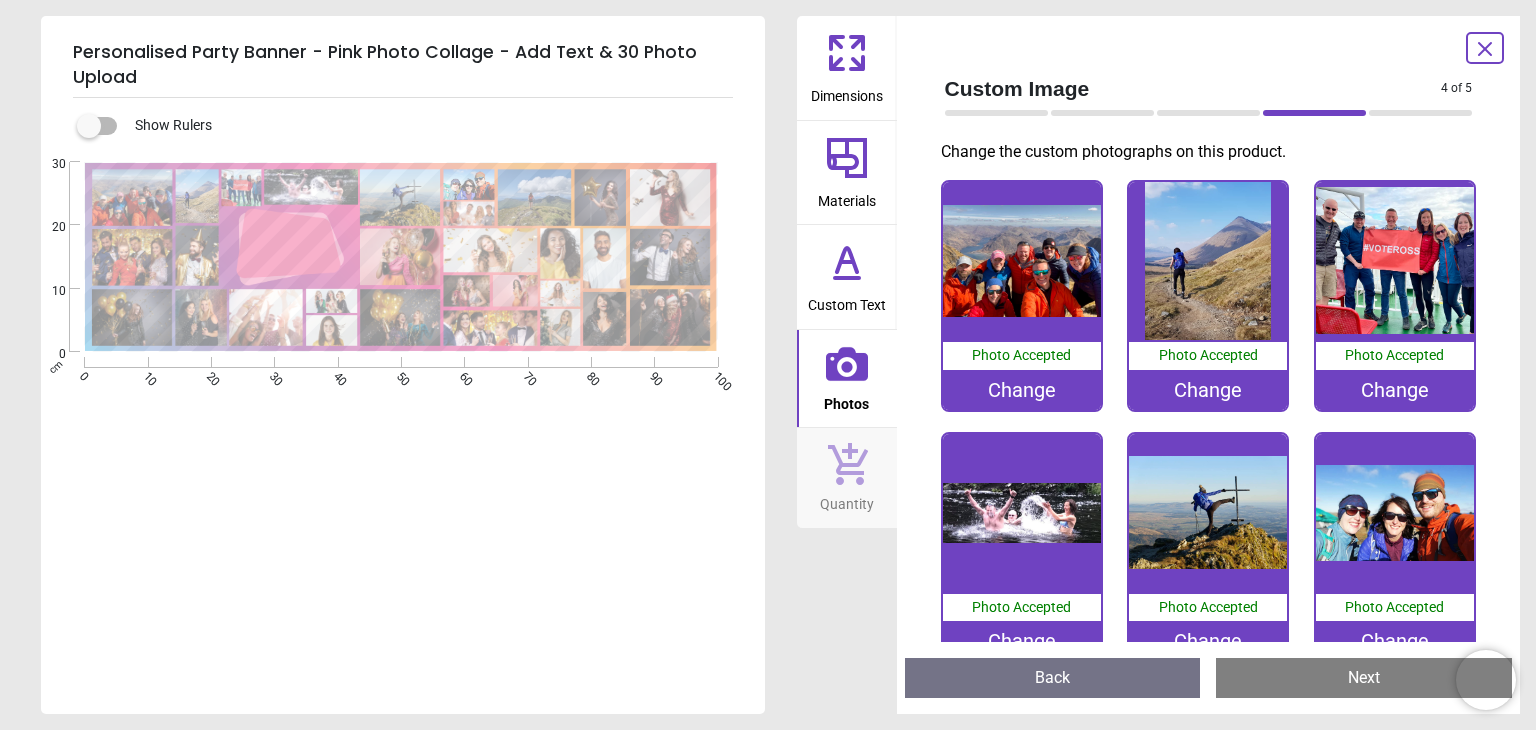 scroll, scrollTop: 0, scrollLeft: 0, axis: both 